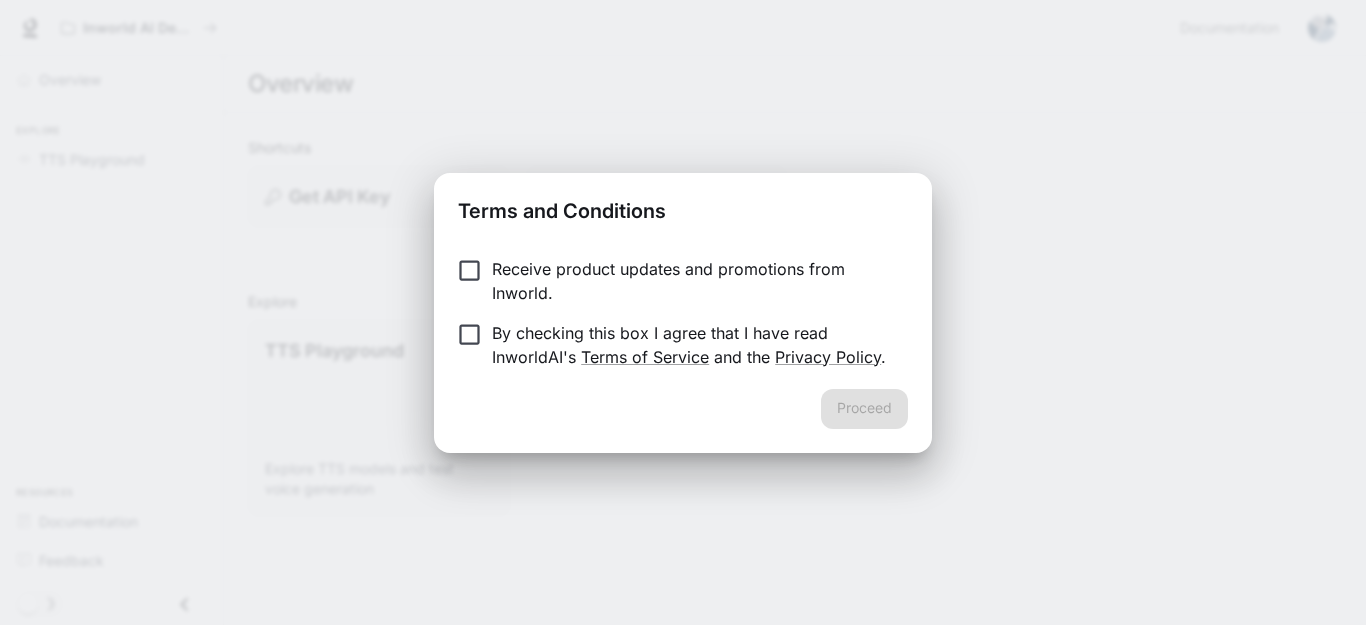 scroll, scrollTop: 0, scrollLeft: 0, axis: both 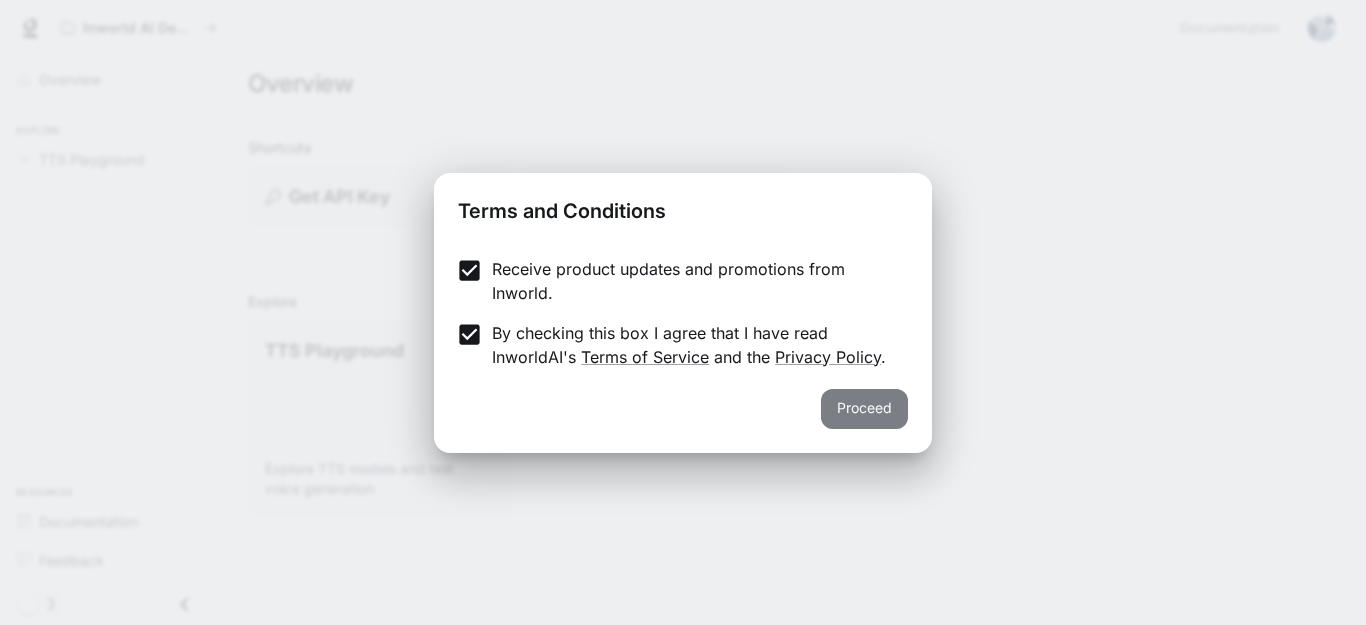 click on "Proceed" at bounding box center (864, 409) 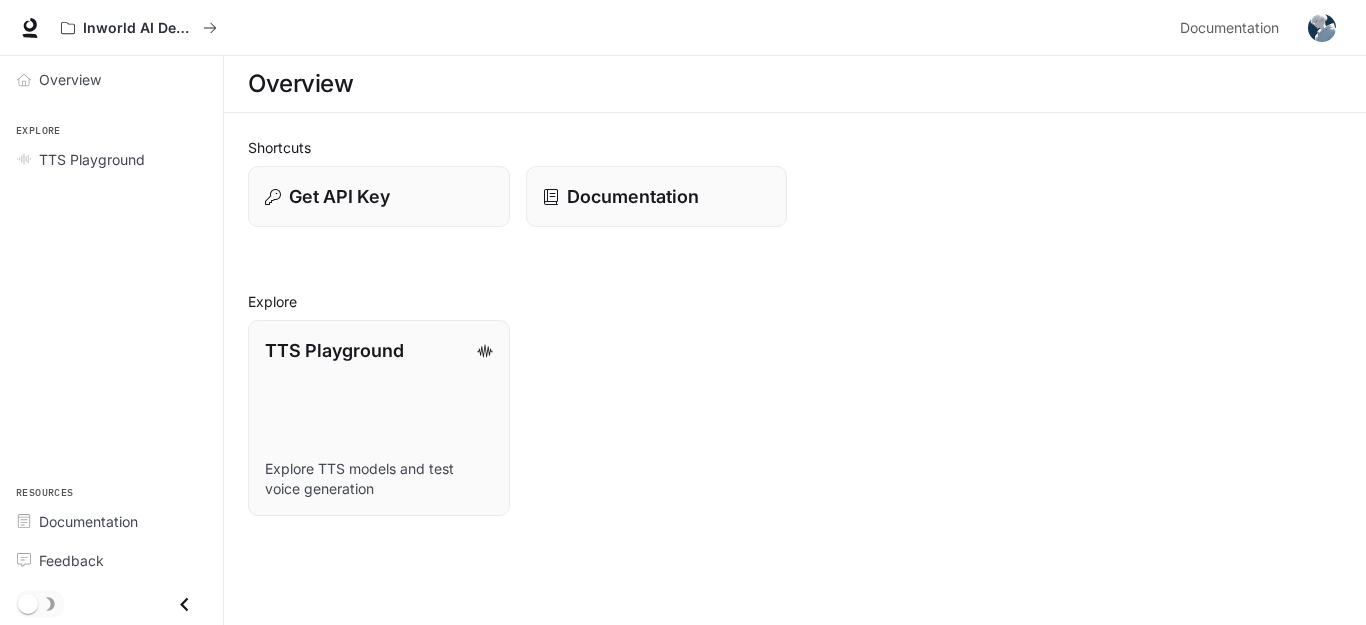scroll, scrollTop: 0, scrollLeft: 0, axis: both 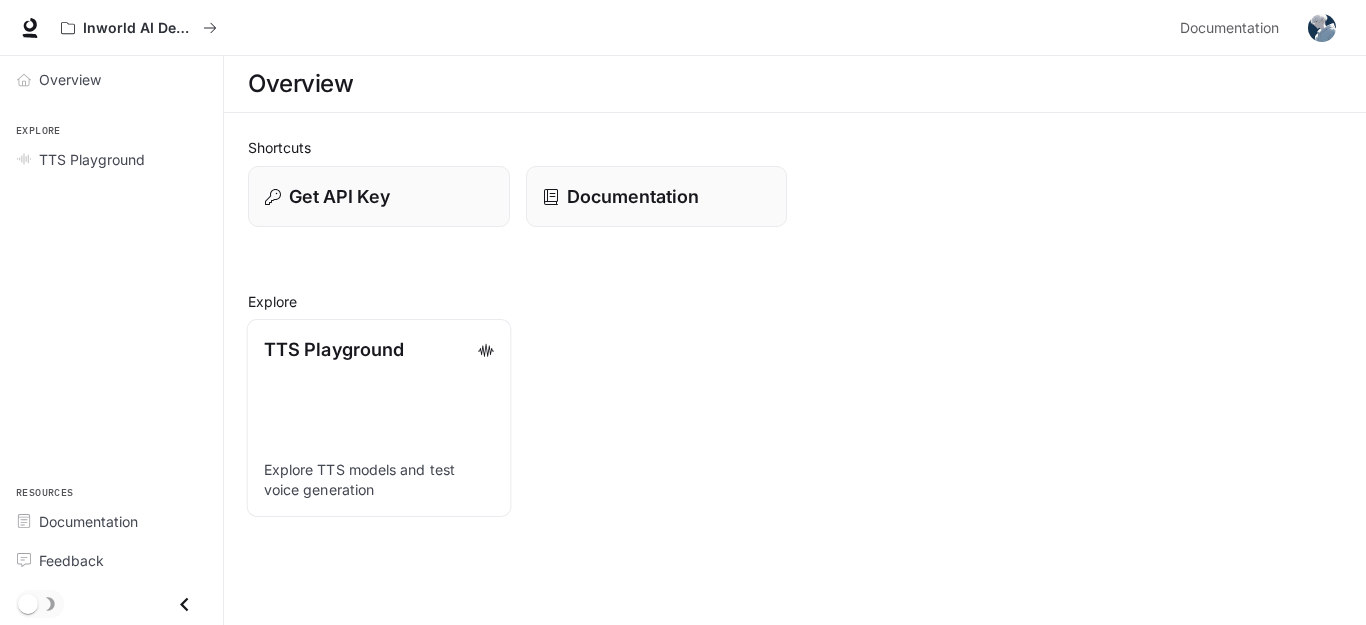 click on "TTS Playground" at bounding box center [334, 349] 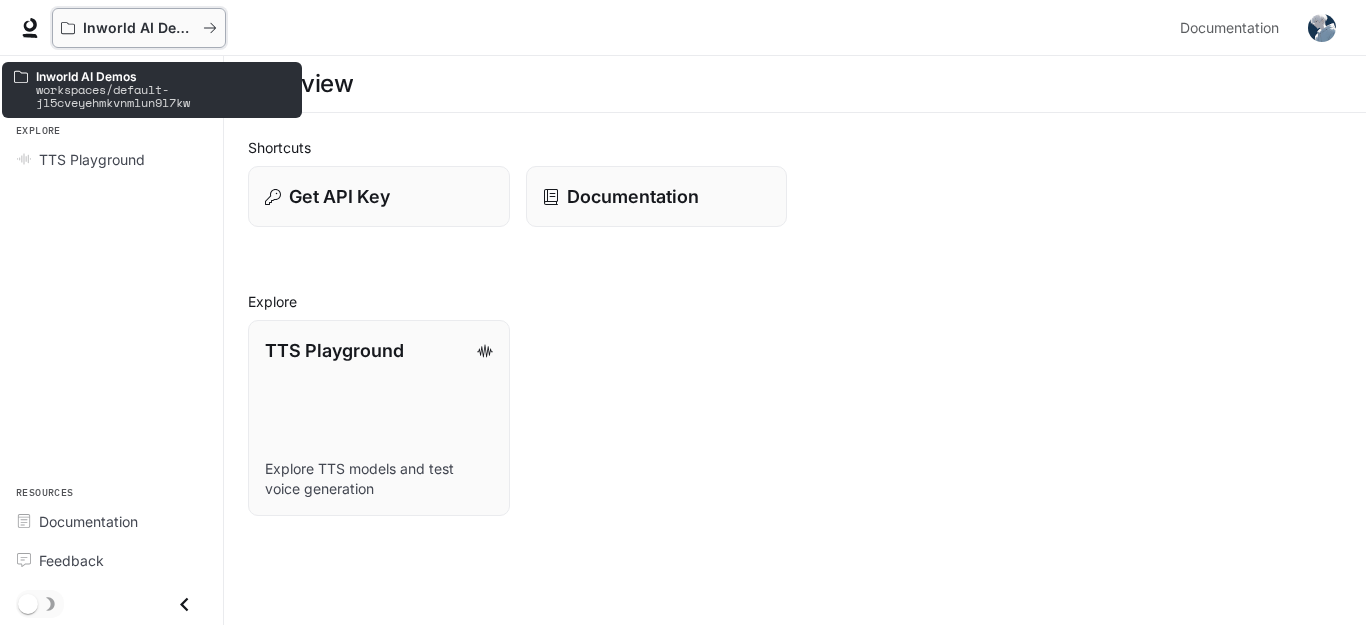 click 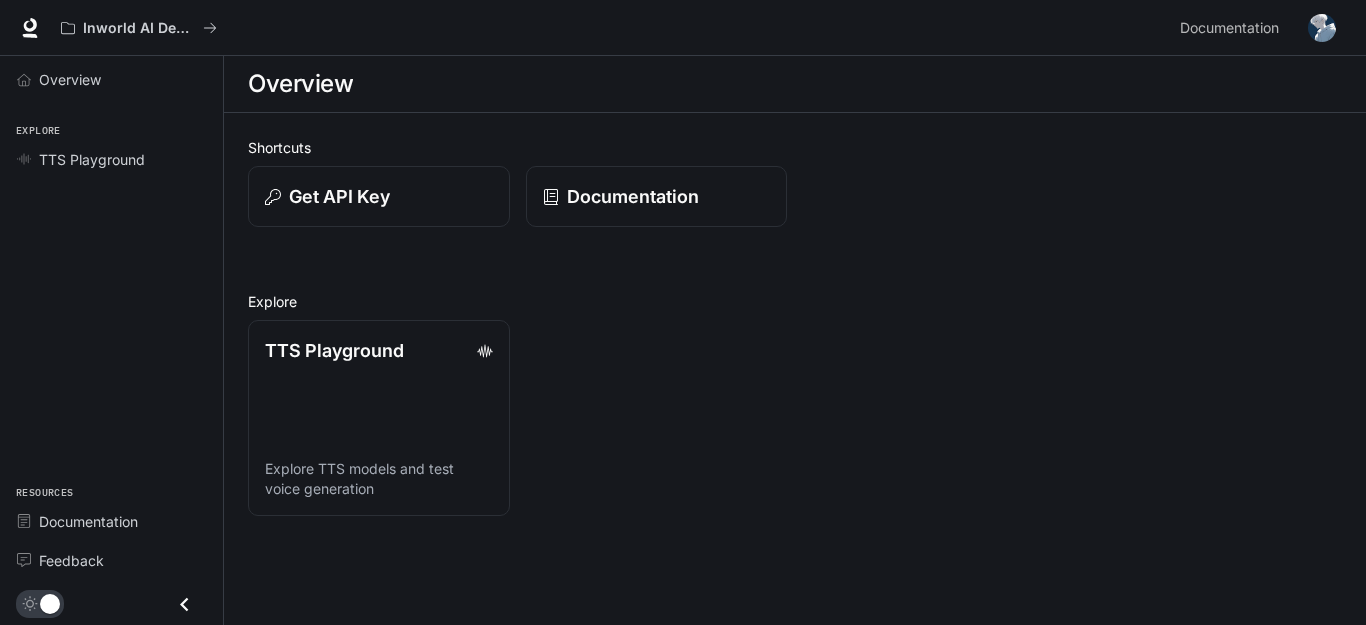 click on "Overview Explore TTS Playground Resources Documentation Feedback" at bounding box center (111, 340) 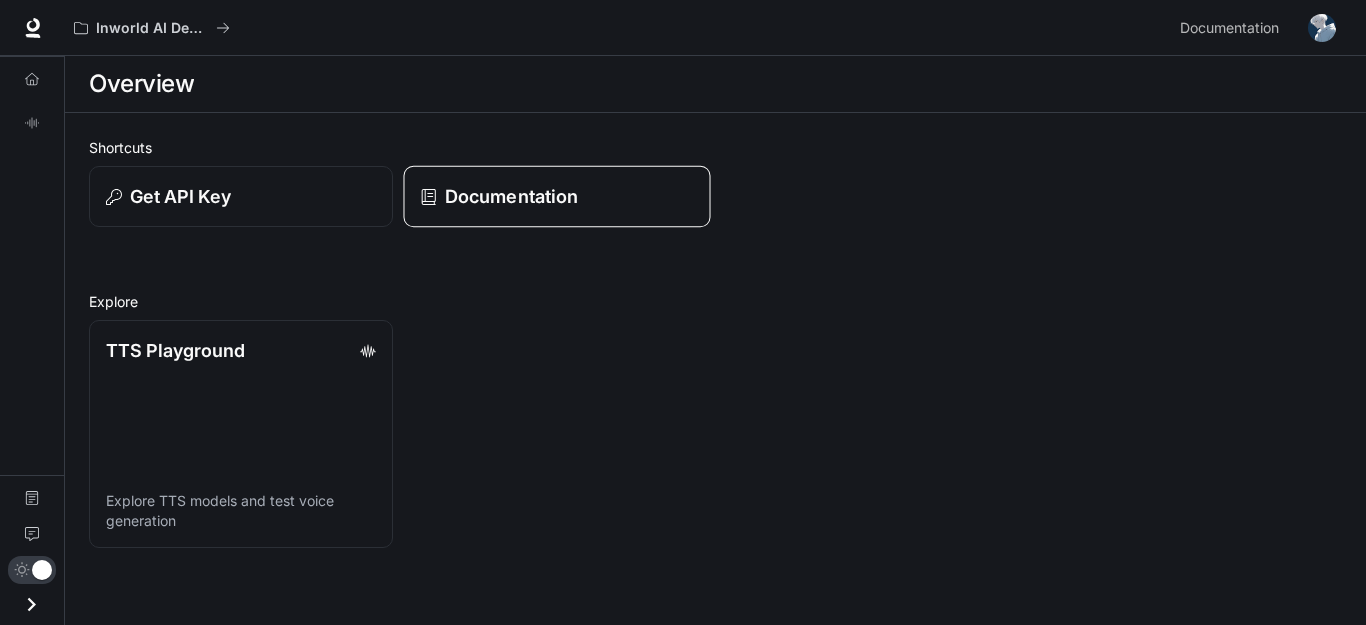 click on "Documentation" at bounding box center (511, 196) 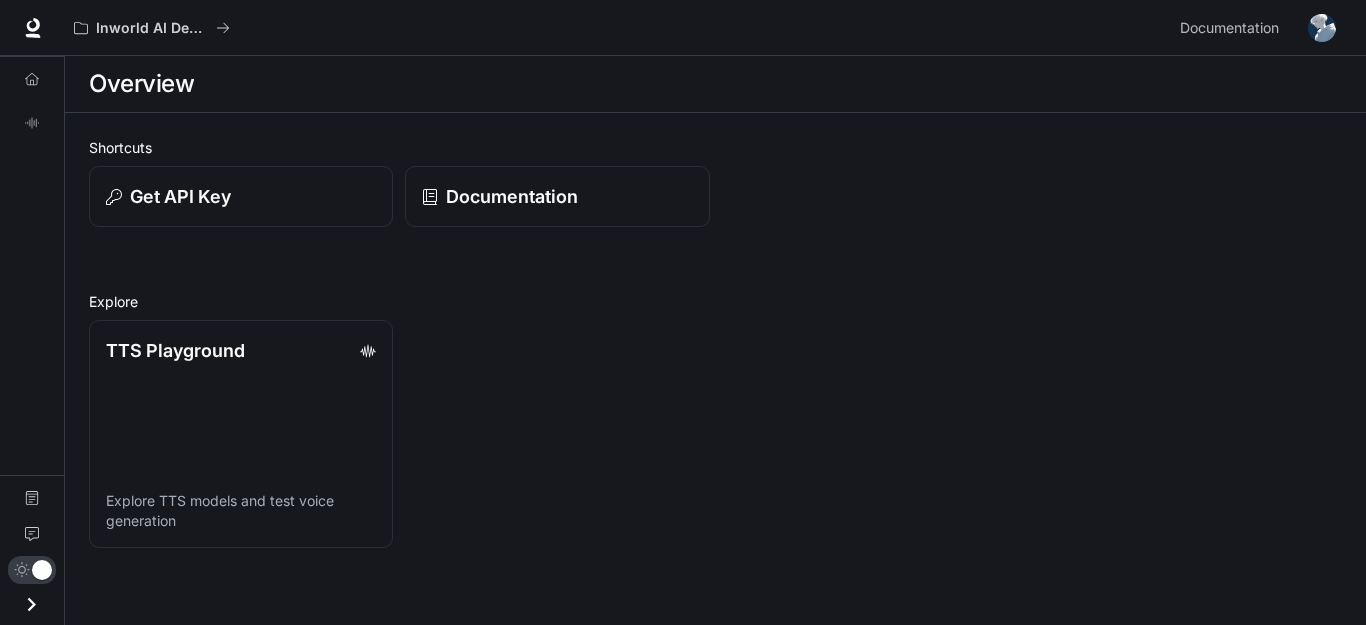 scroll, scrollTop: 0, scrollLeft: 0, axis: both 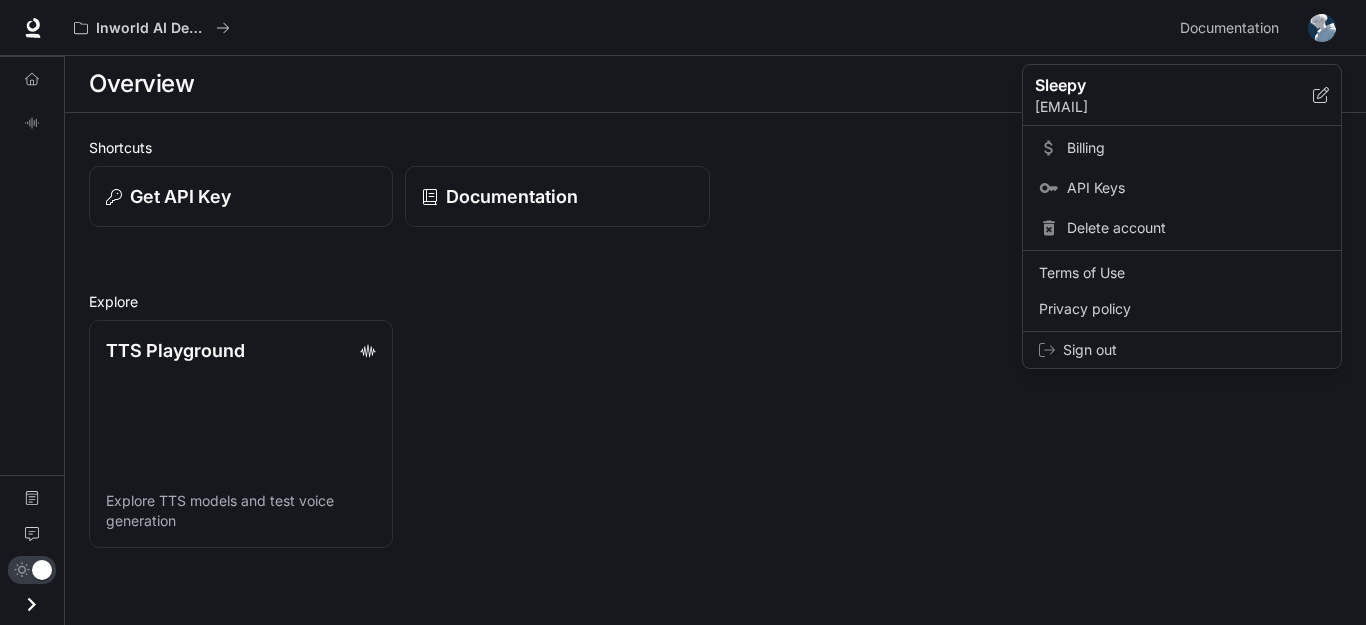 click at bounding box center (683, 312) 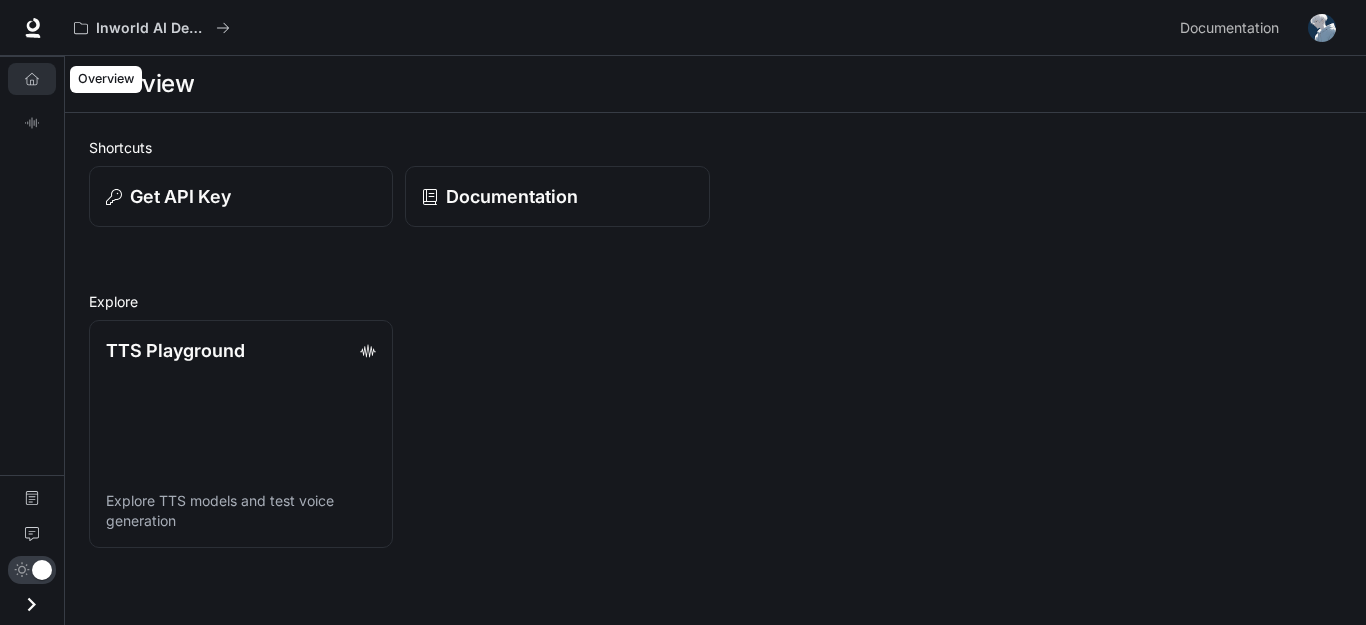 click 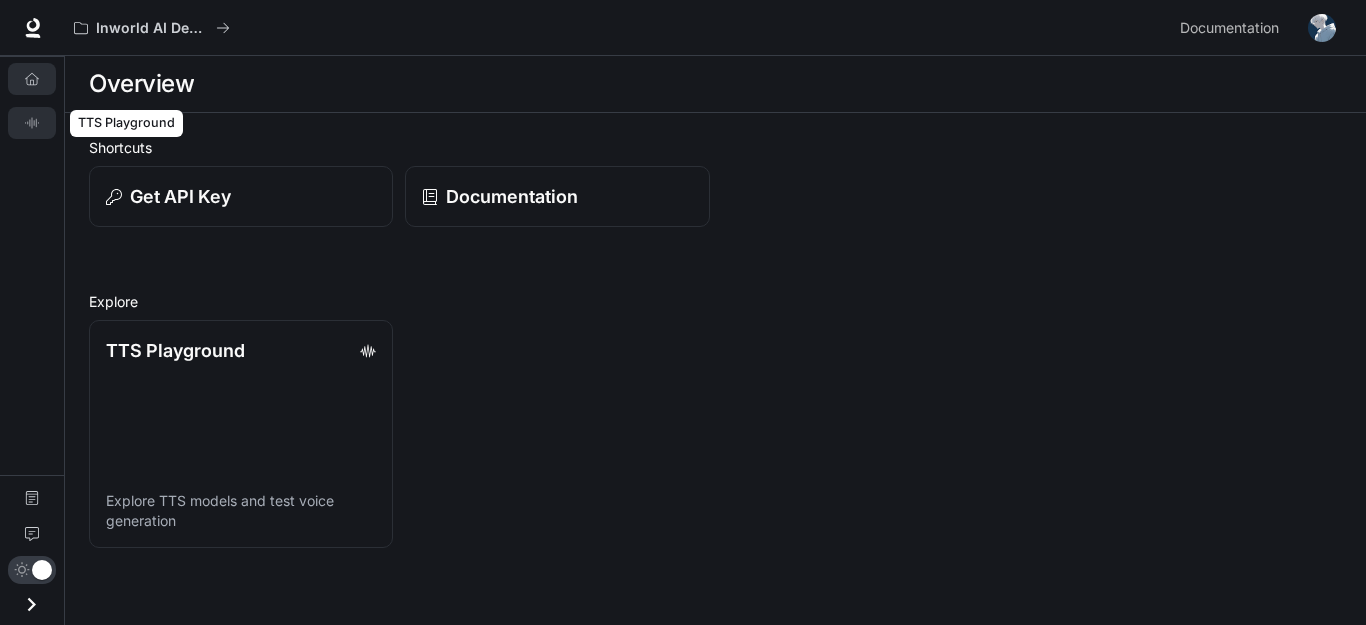click 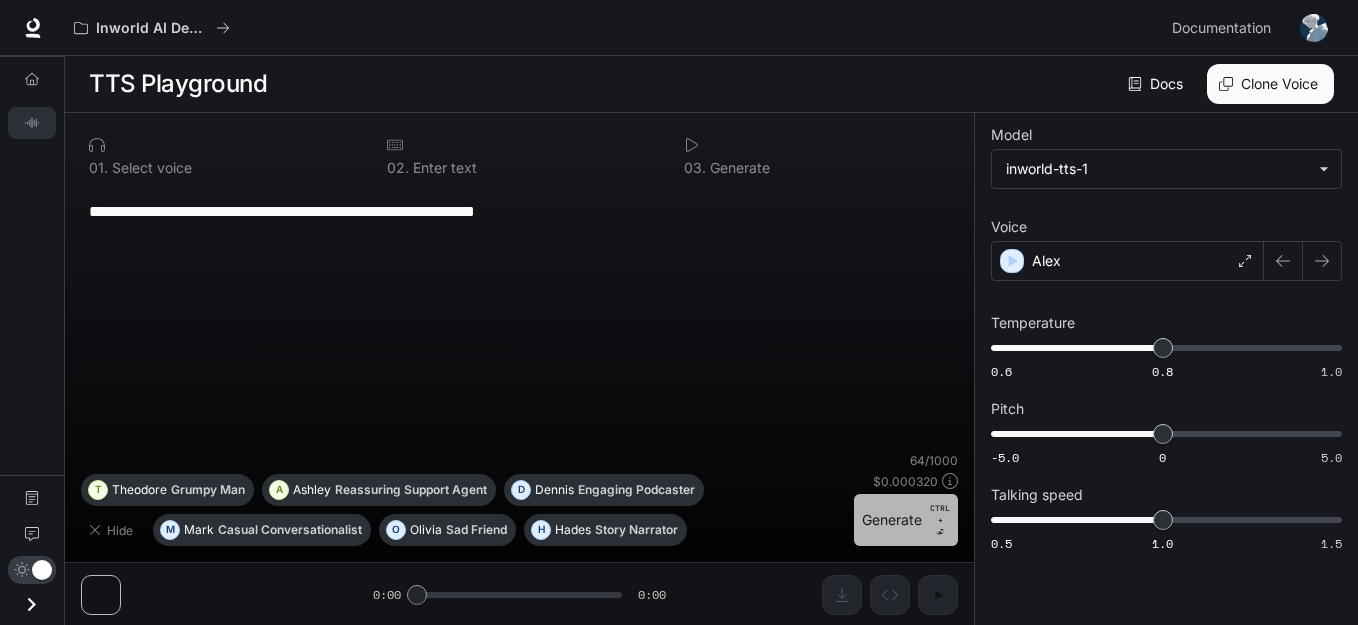 click on "Generate CTRL +  ⏎" at bounding box center (906, 520) 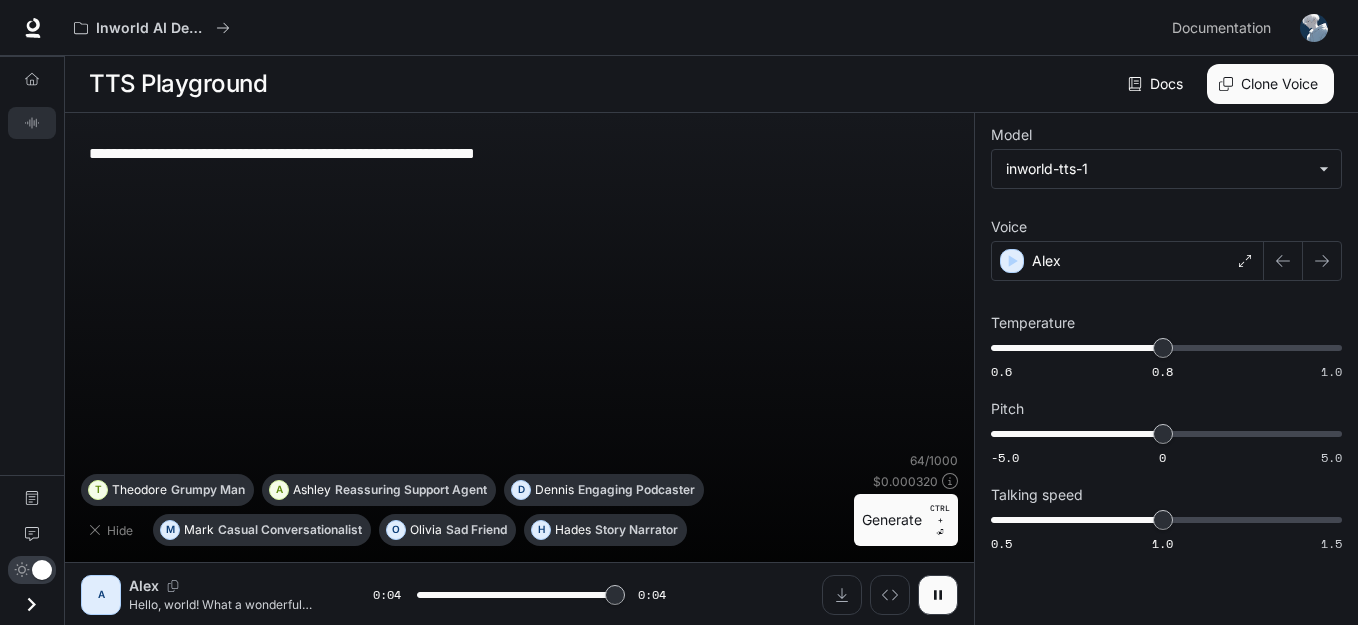 type on "*" 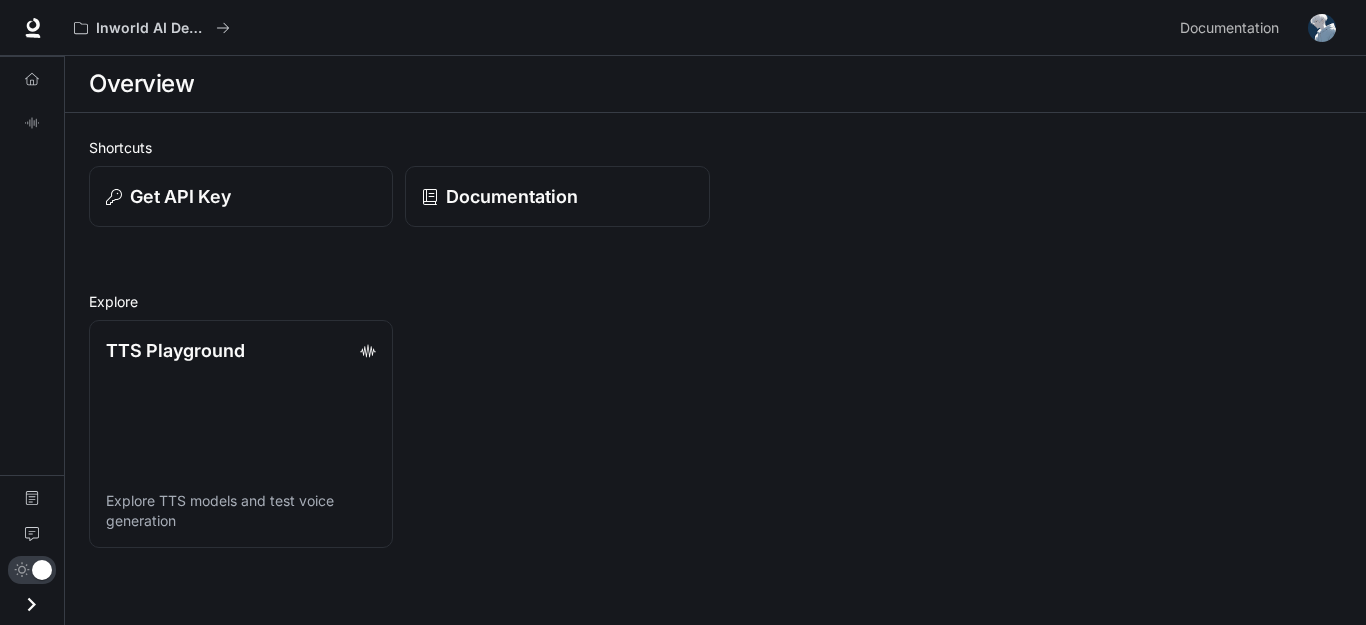 scroll, scrollTop: 0, scrollLeft: 0, axis: both 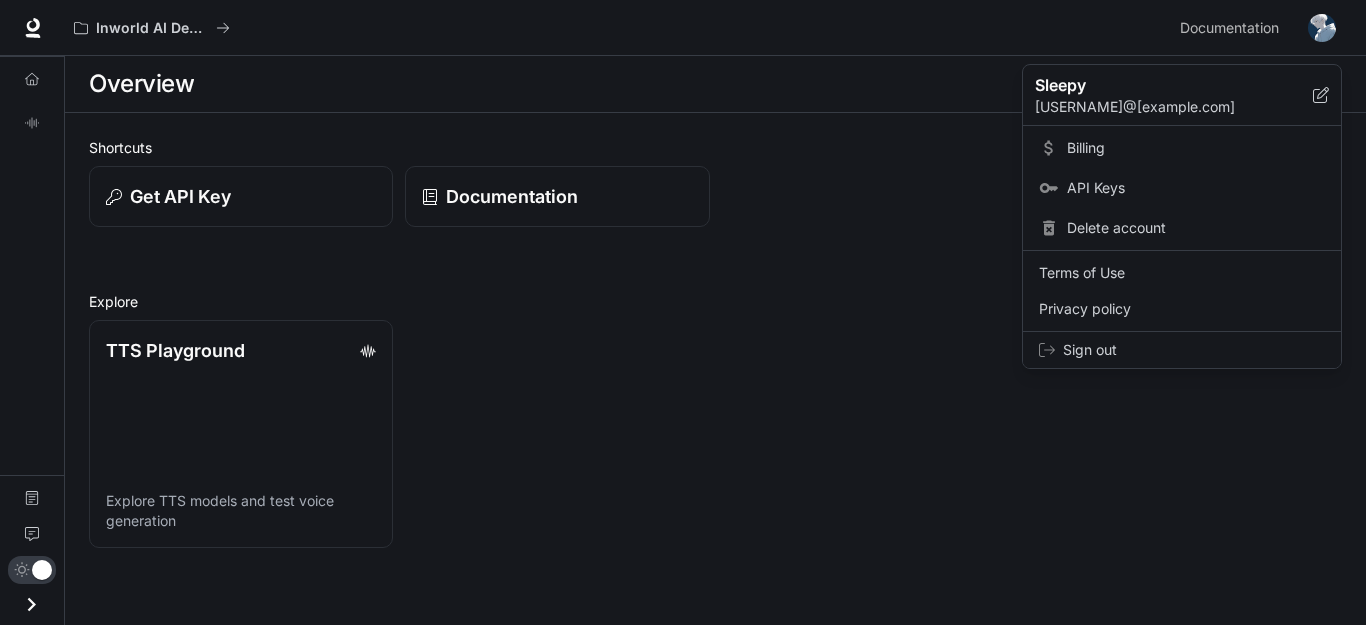 click on "Sign out" at bounding box center [1182, 350] 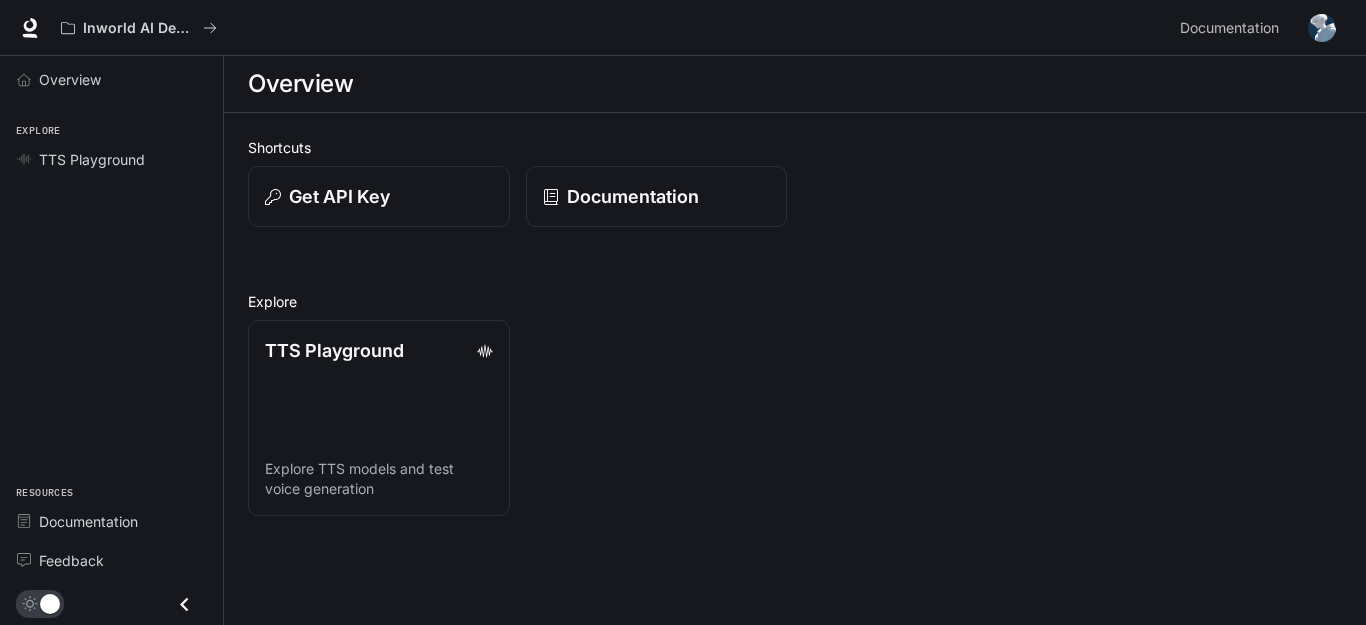 scroll, scrollTop: 0, scrollLeft: 0, axis: both 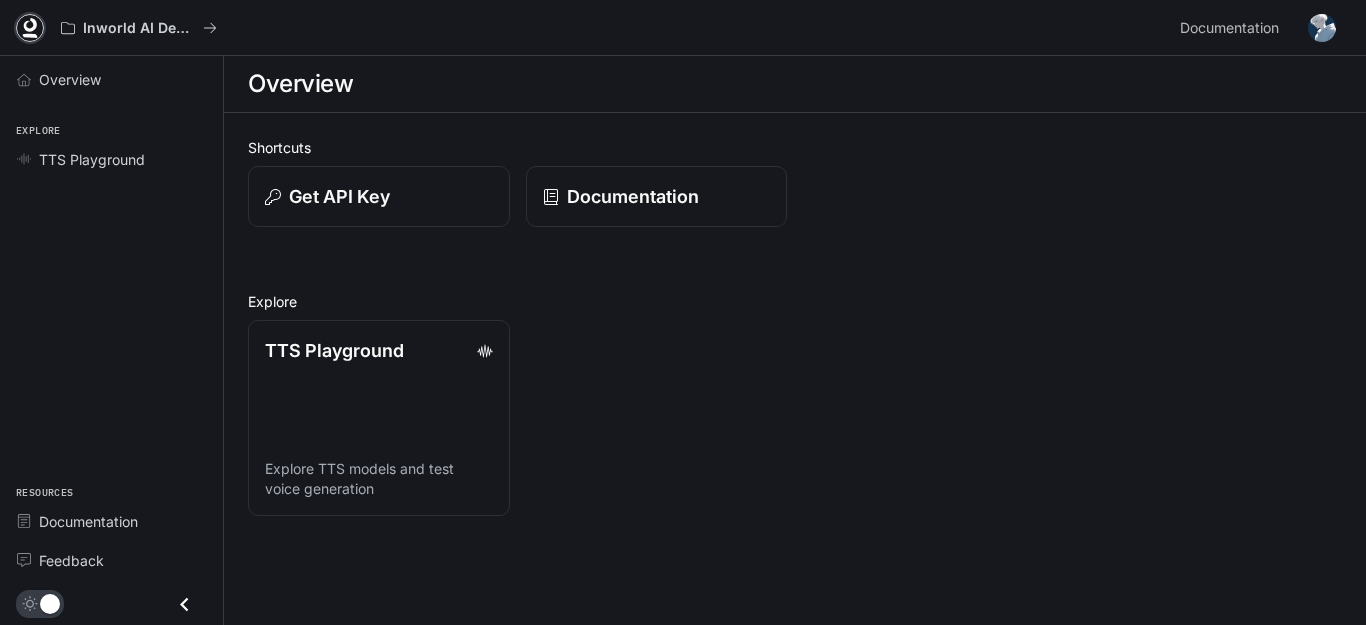 click 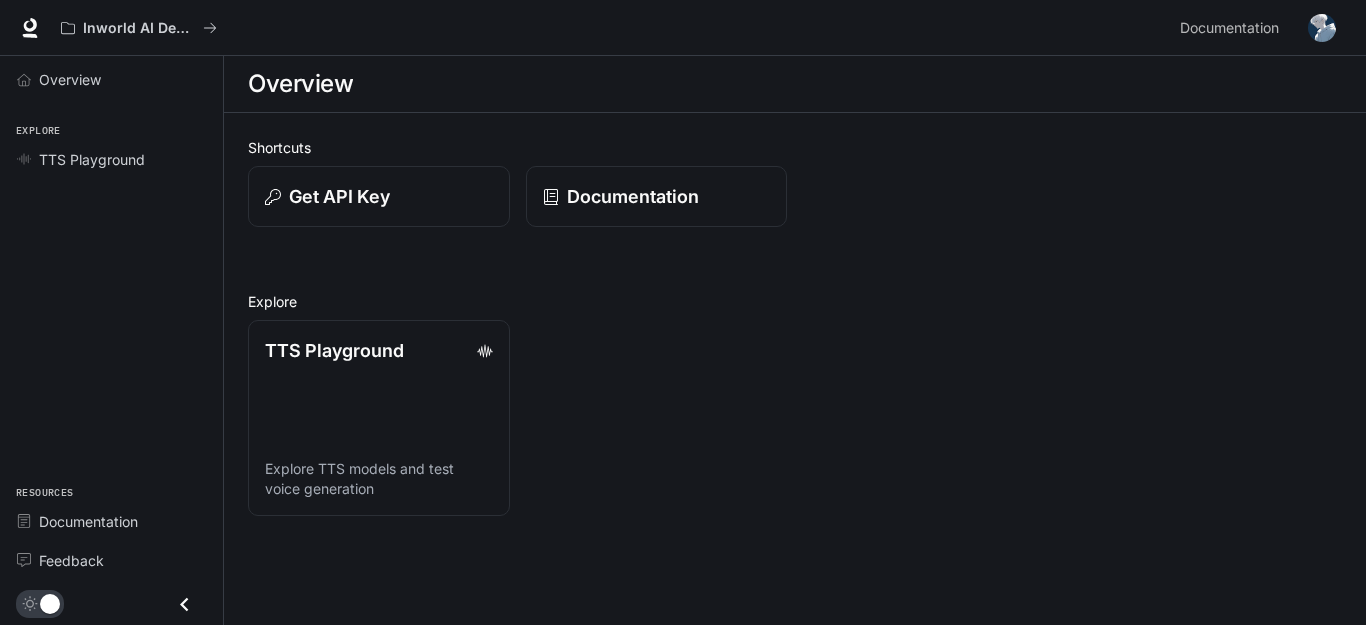scroll, scrollTop: 0, scrollLeft: 0, axis: both 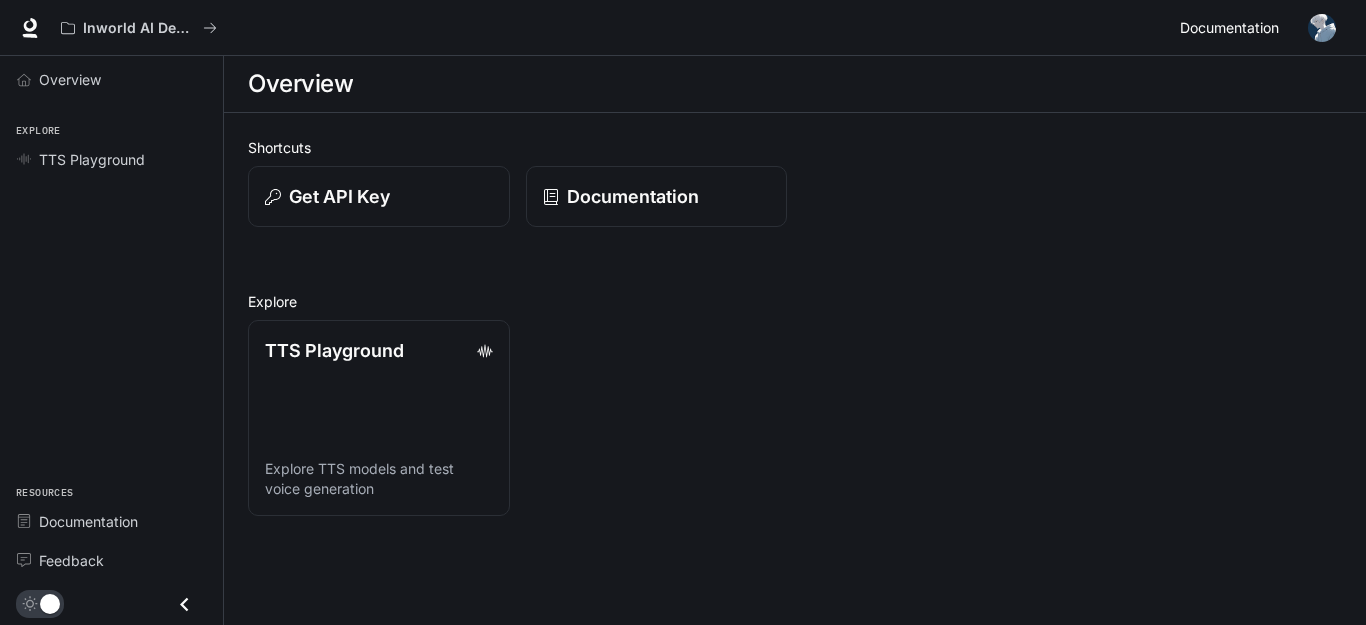 click on "Documentation" at bounding box center (1229, 28) 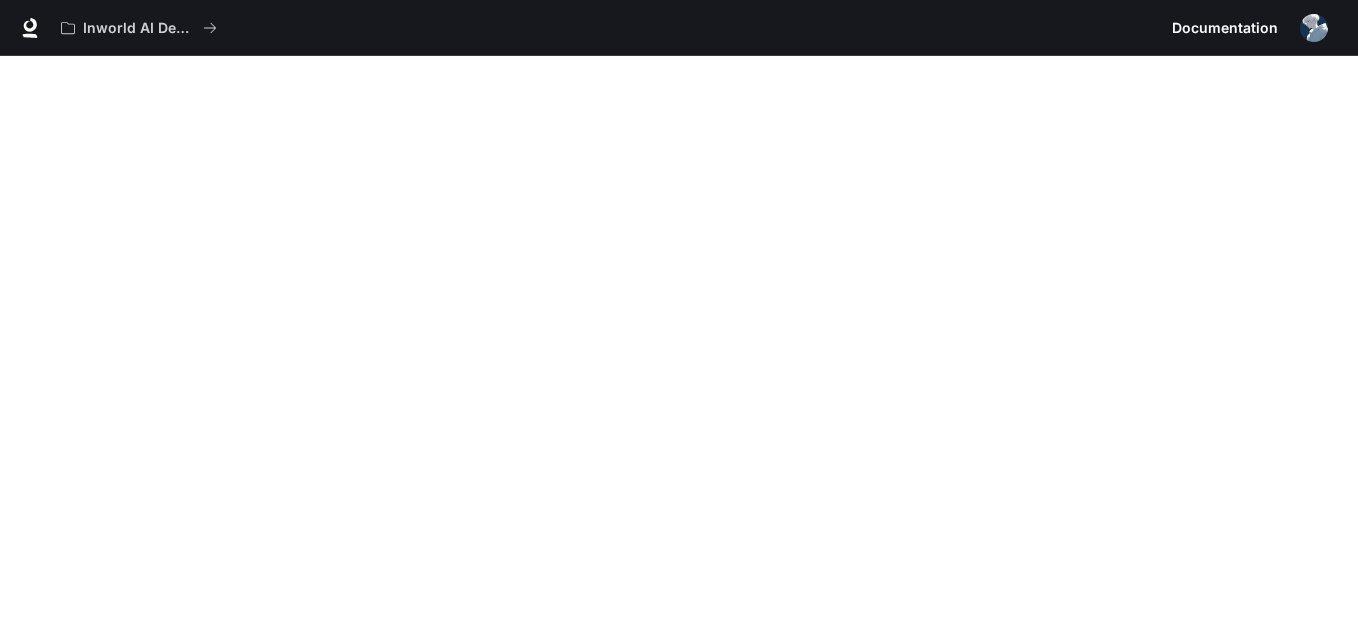 click at bounding box center (1314, 28) 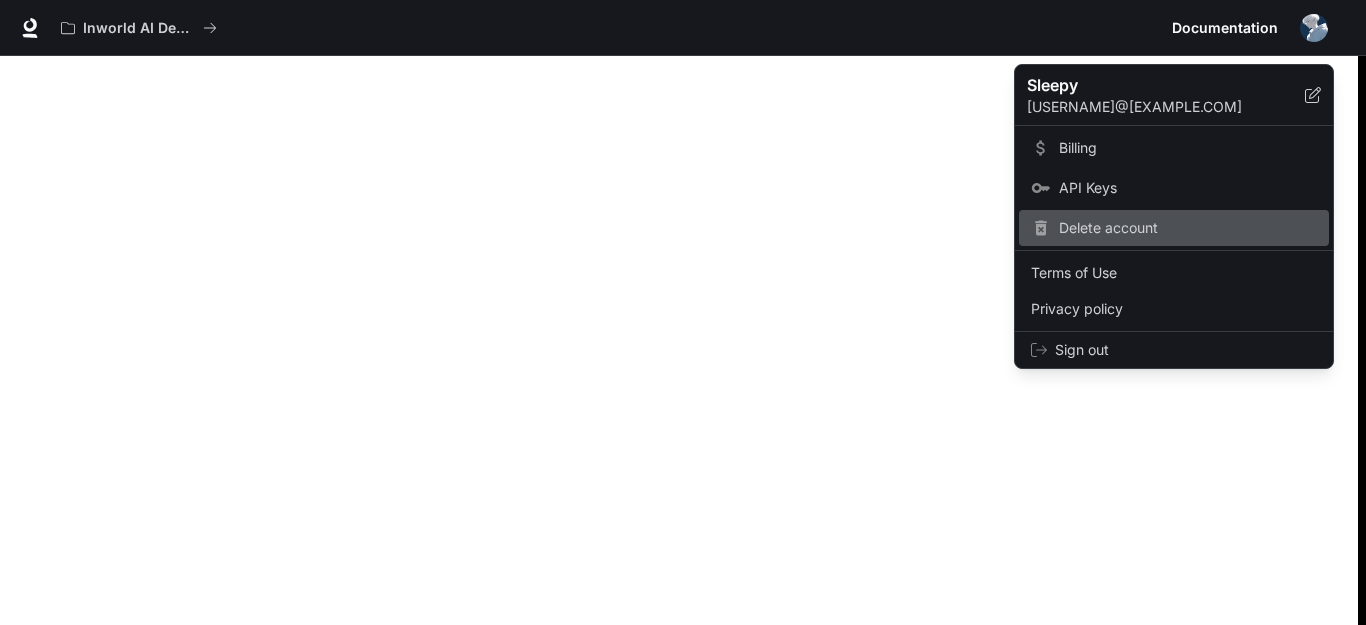 click on "Delete account" at bounding box center [1188, 228] 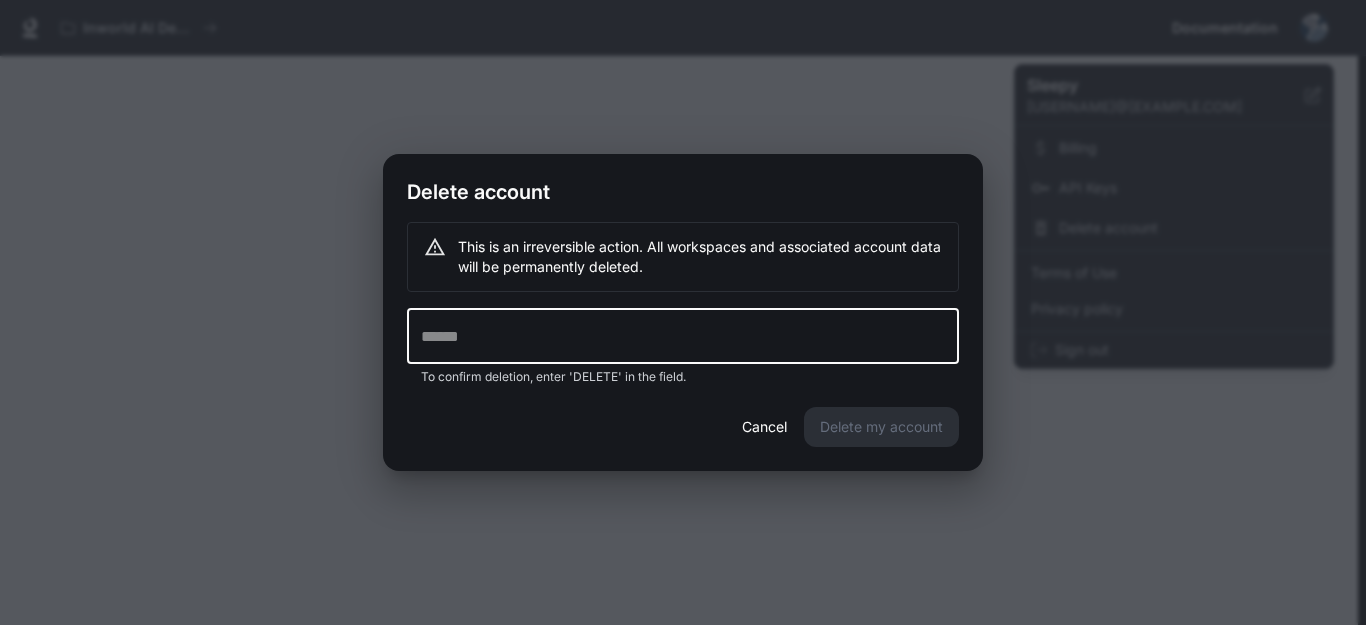 click at bounding box center (683, 336) 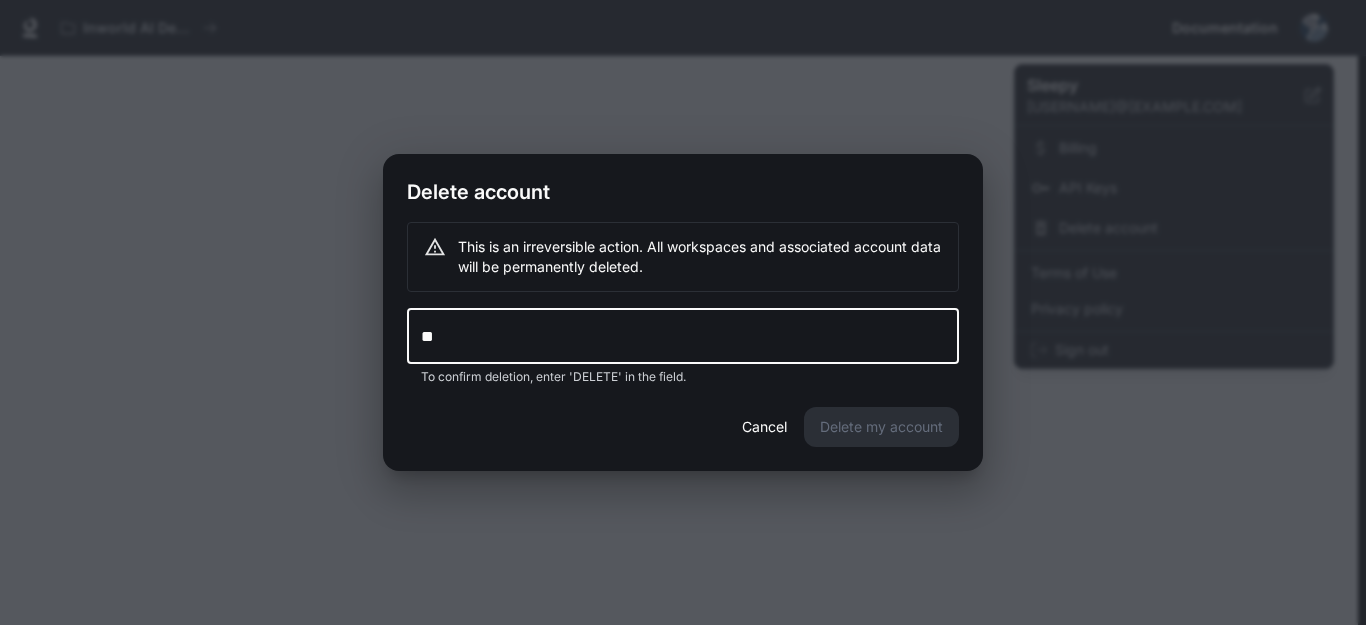 type on "*" 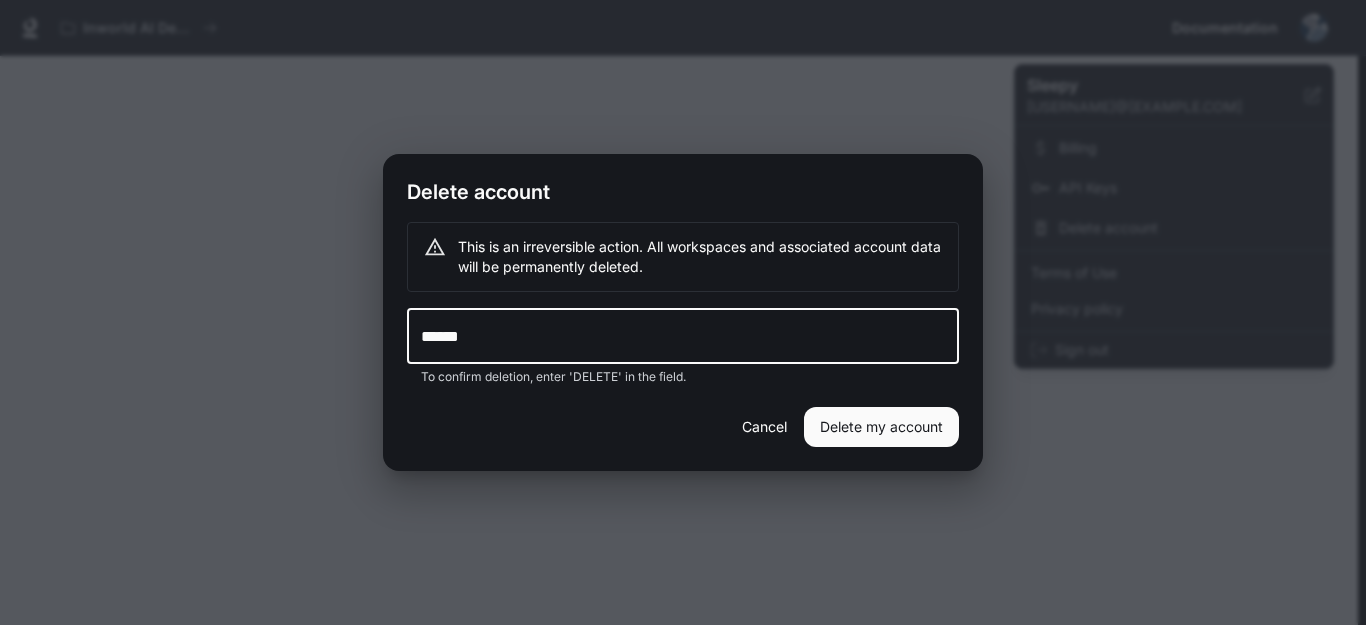 type on "******" 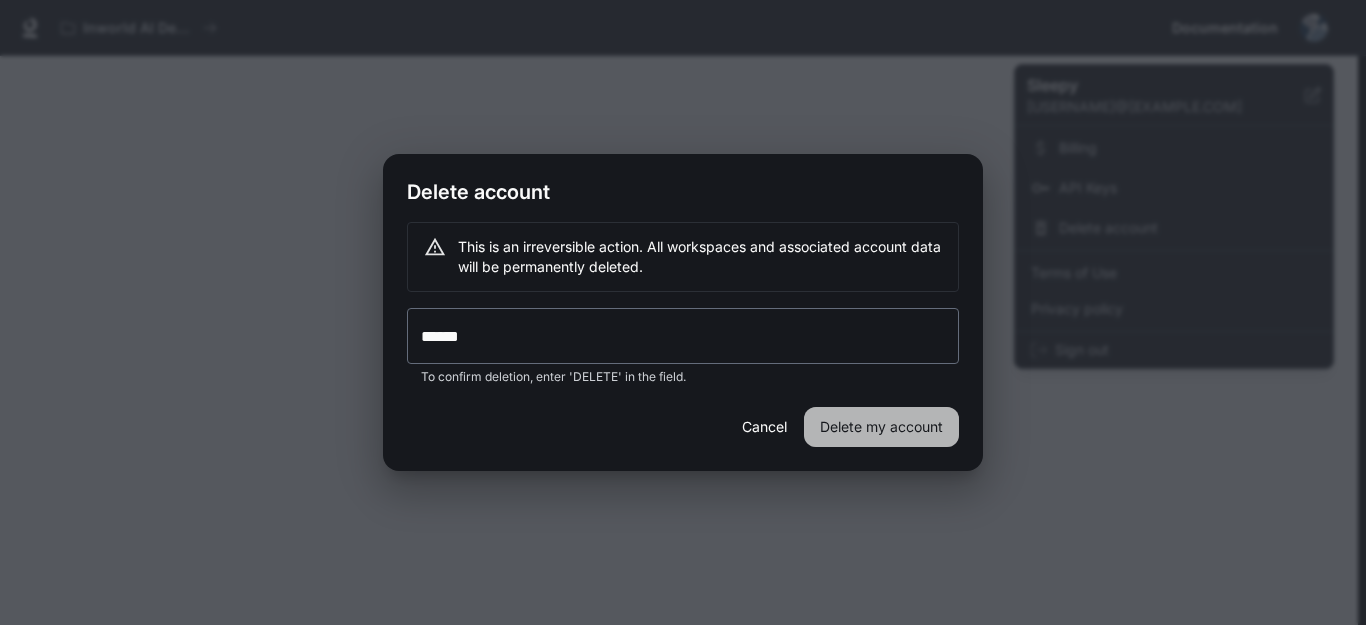 click on "Delete my account" at bounding box center (881, 427) 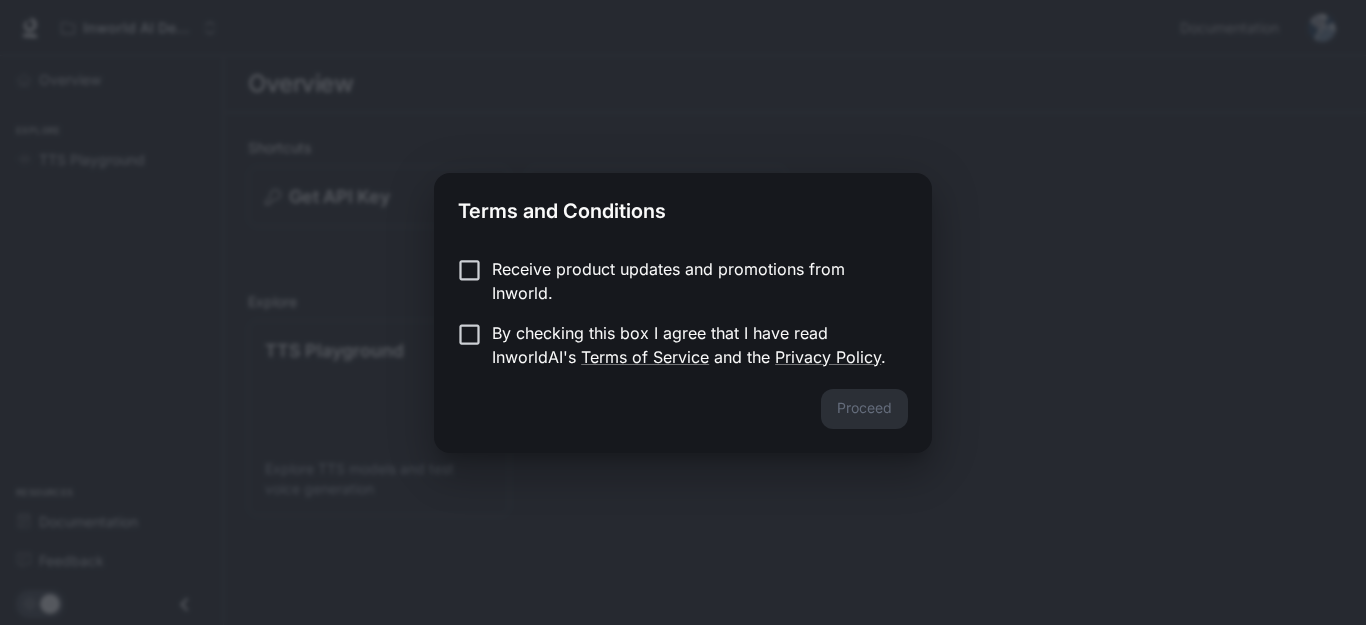 scroll, scrollTop: 0, scrollLeft: 0, axis: both 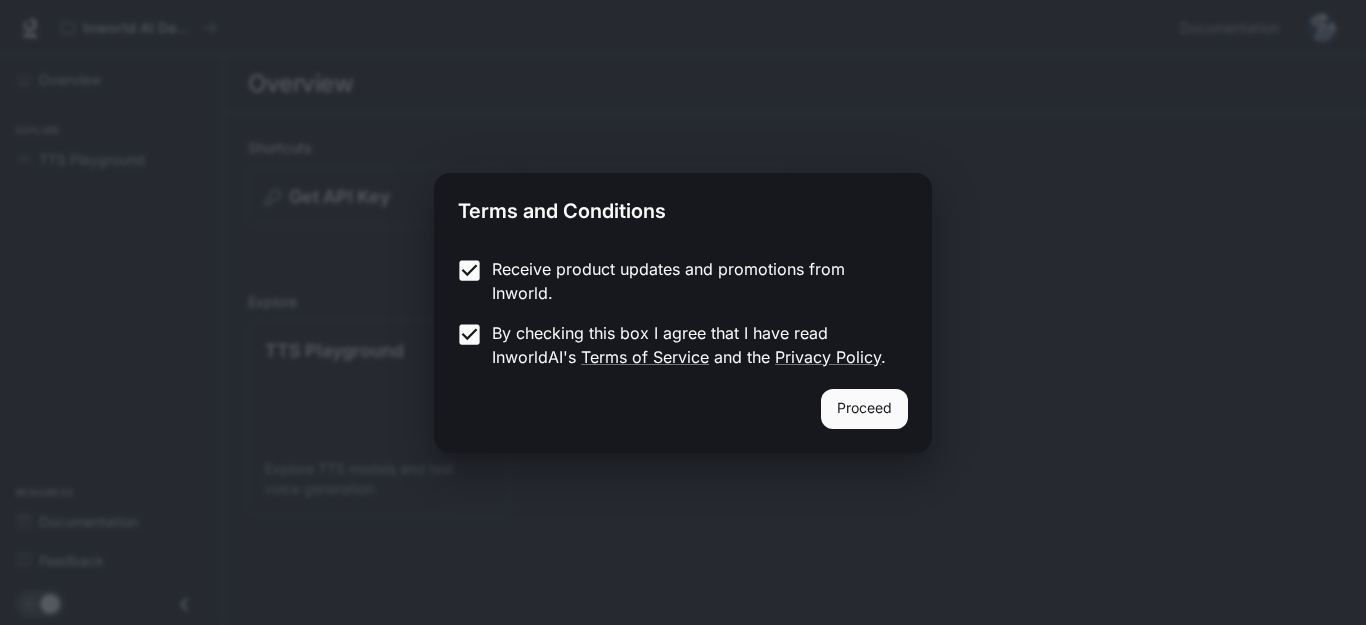 click on "Proceed" at bounding box center [864, 409] 